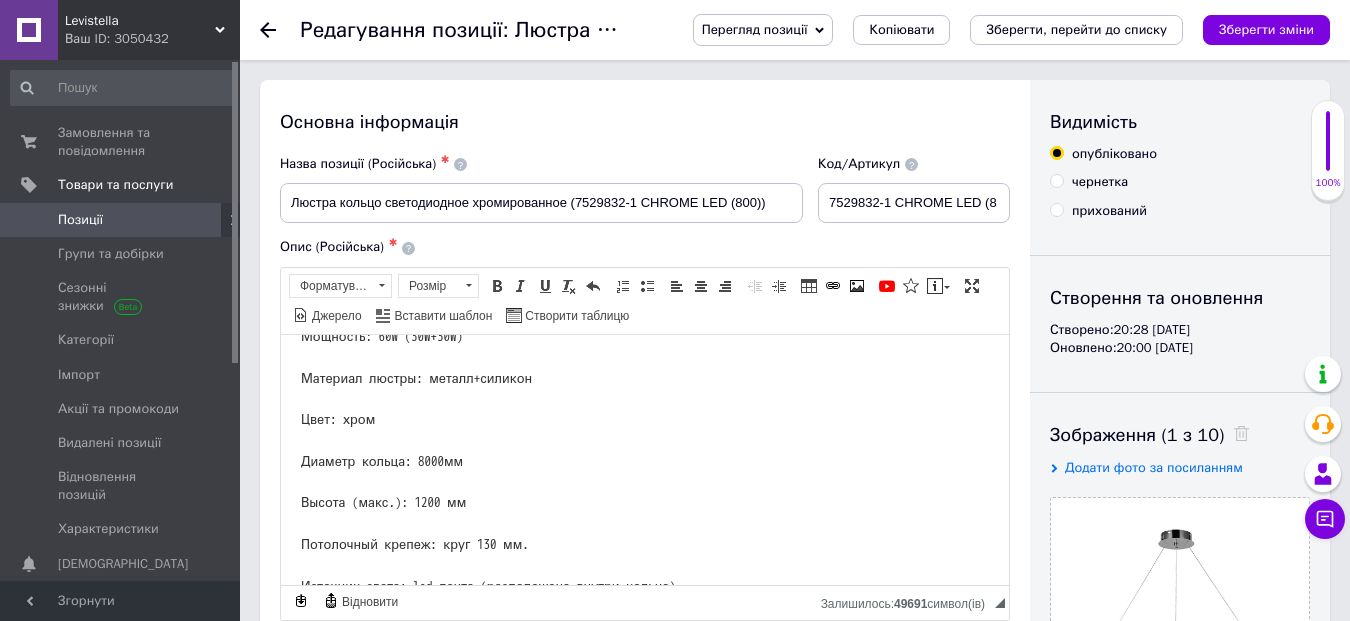 scroll, scrollTop: 0, scrollLeft: 0, axis: both 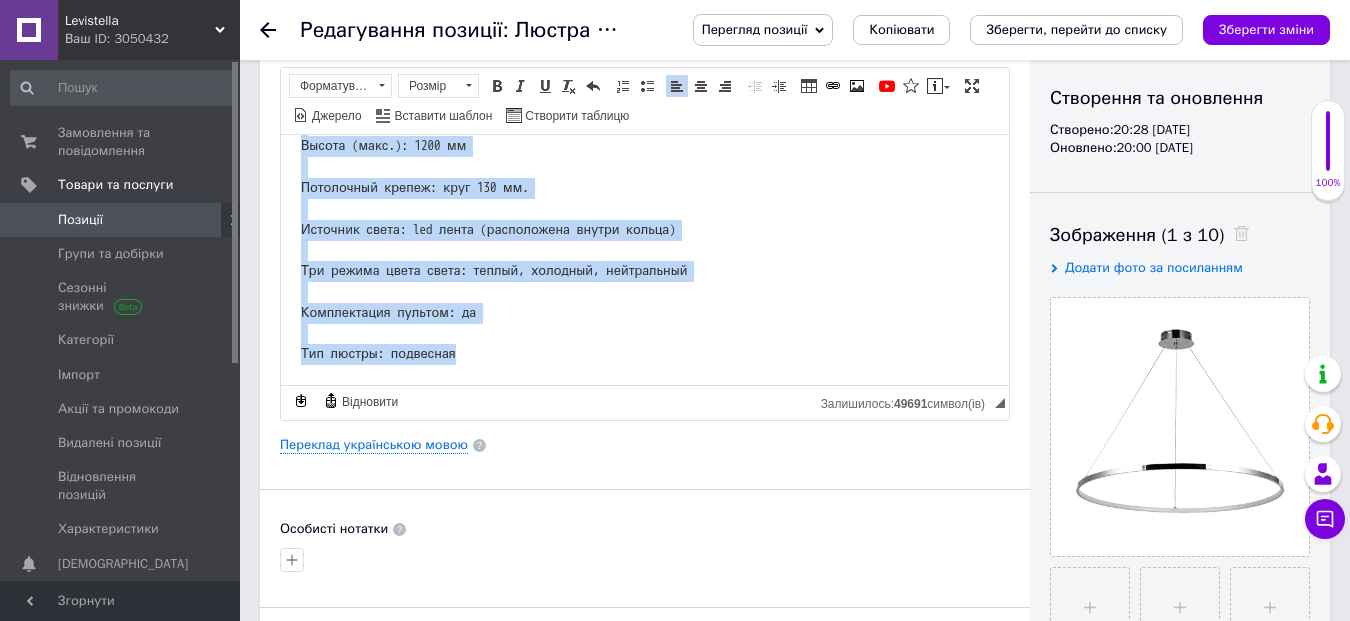 drag, startPoint x: 300, startPoint y: 159, endPoint x: 620, endPoint y: 348, distance: 371.64633 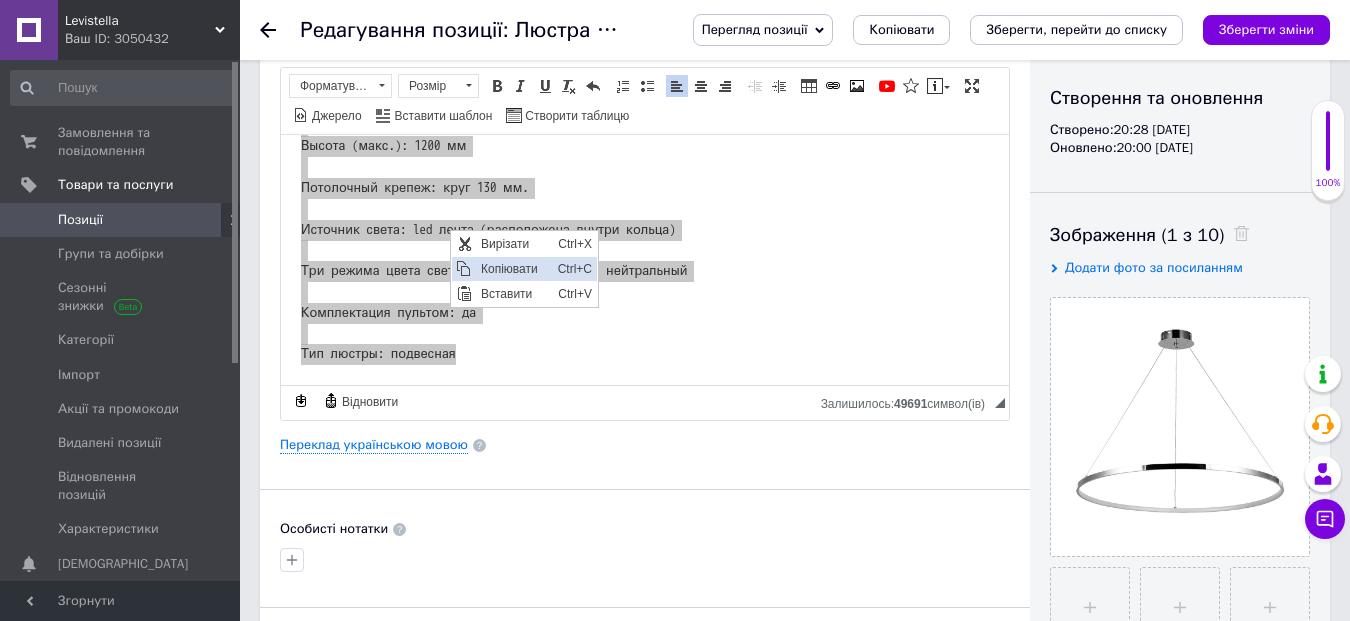 scroll, scrollTop: 0, scrollLeft: 0, axis: both 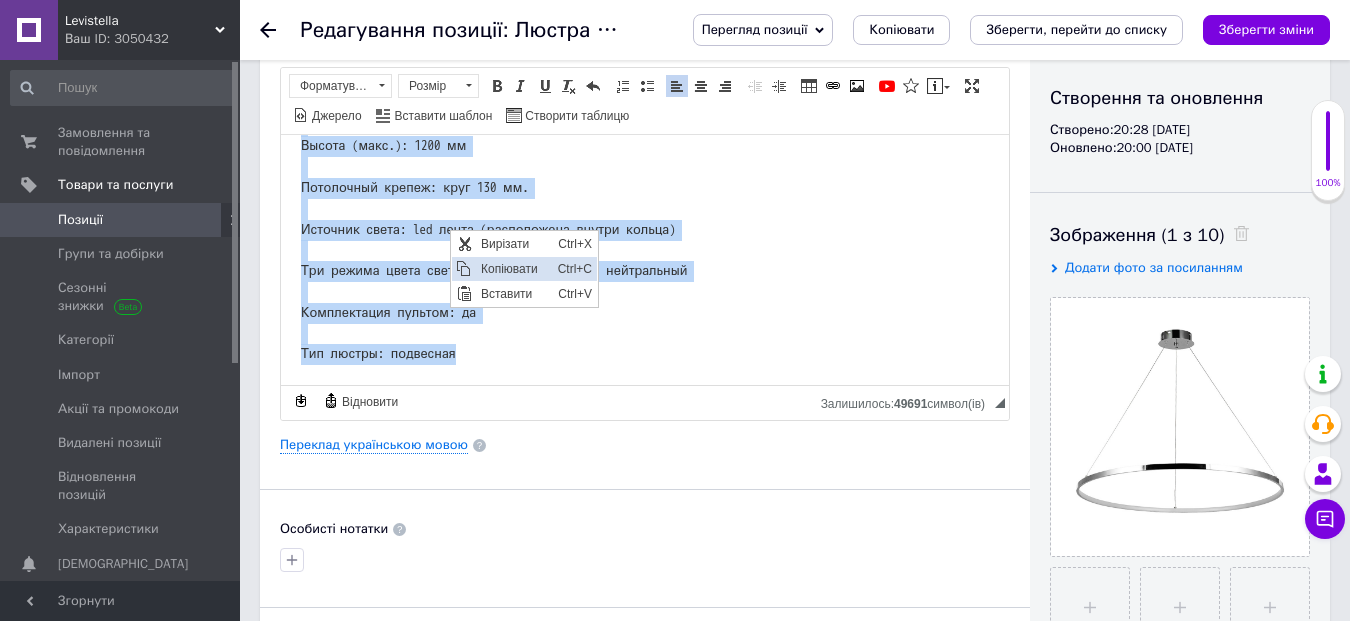 copy on "Мощность: 60W (30W+30W)
Материал люстры: металл+силикон
Цвет: хром
Диаметр кольца: 8000мм
Высота (макс.): 1200 мм
Потолочный крепеж: круг 130 мм.
Источник света: led лента (расположена внутри кольца)
Три режима цвета света: теплый, холодный, нейтральный
Комплектация пультом: да
Тип люстры: подвесная" 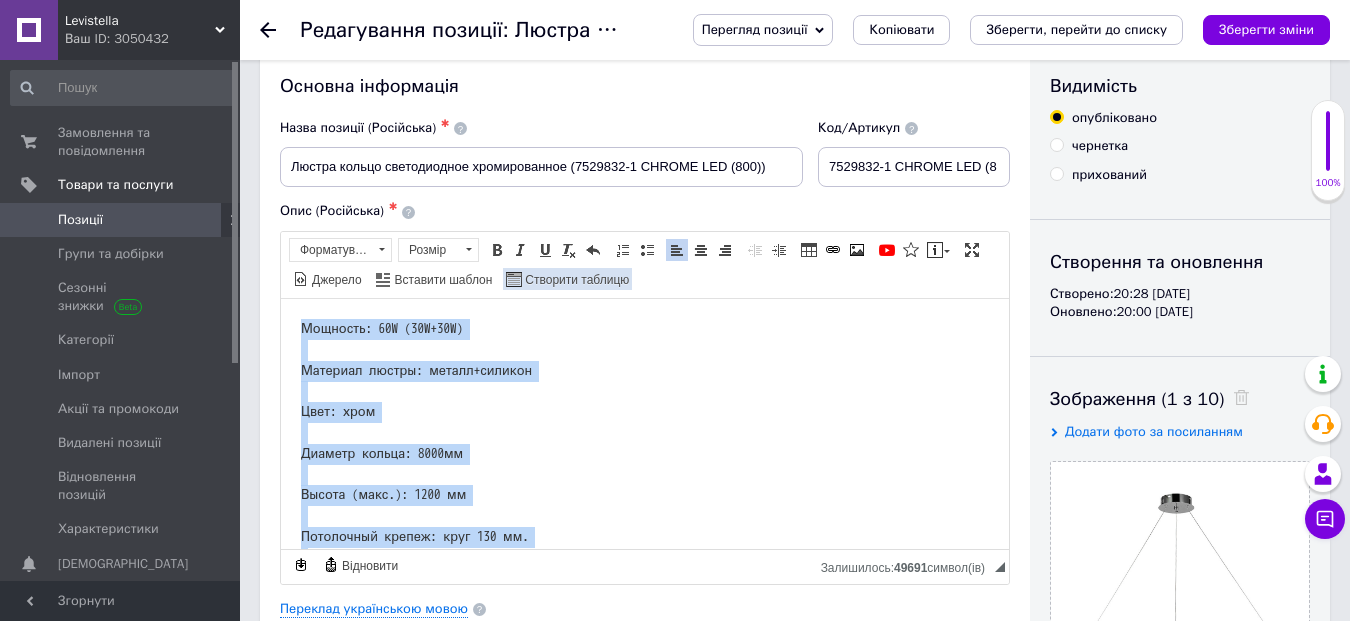 scroll, scrollTop: 0, scrollLeft: 0, axis: both 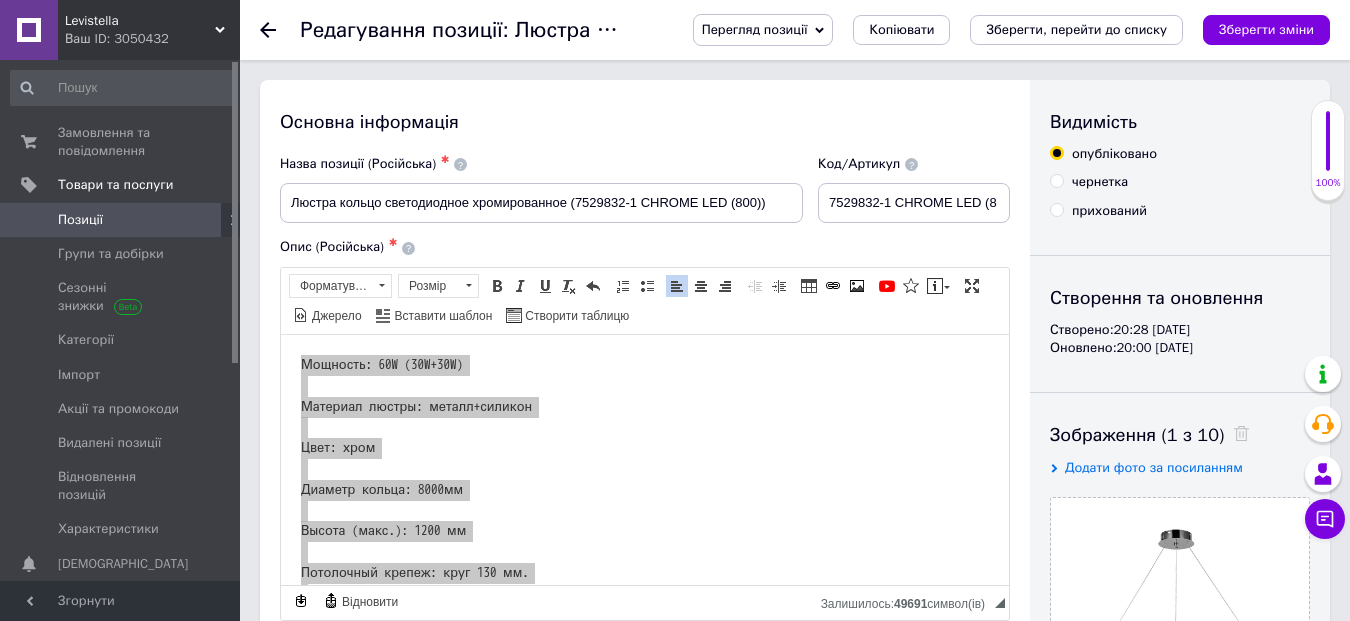 click 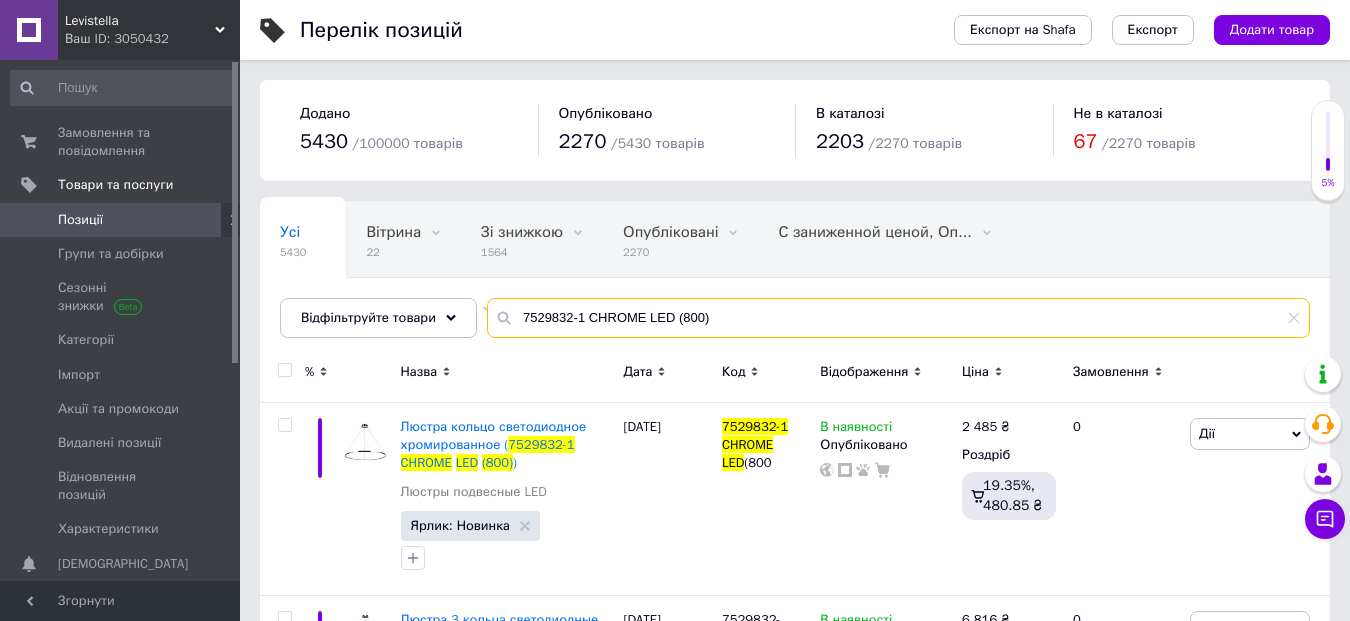 drag, startPoint x: 789, startPoint y: 323, endPoint x: 474, endPoint y: 296, distance: 316.15503 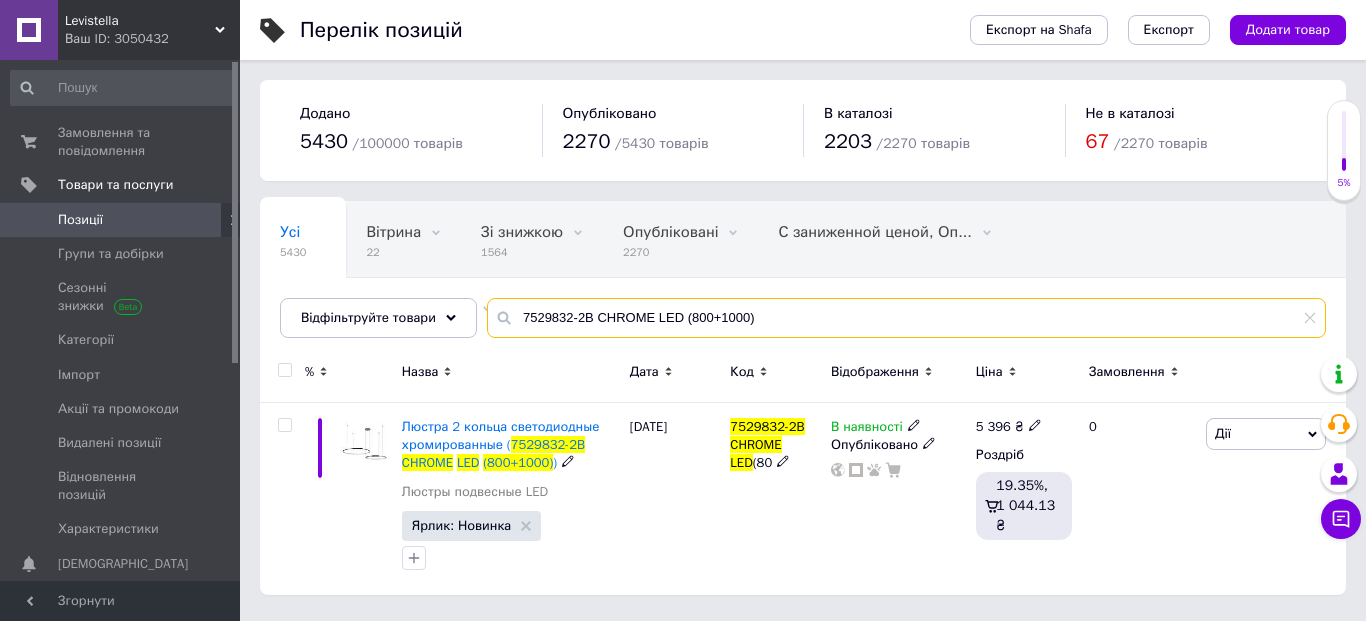 type on "7529832-2B CHROME LED (800+1000)" 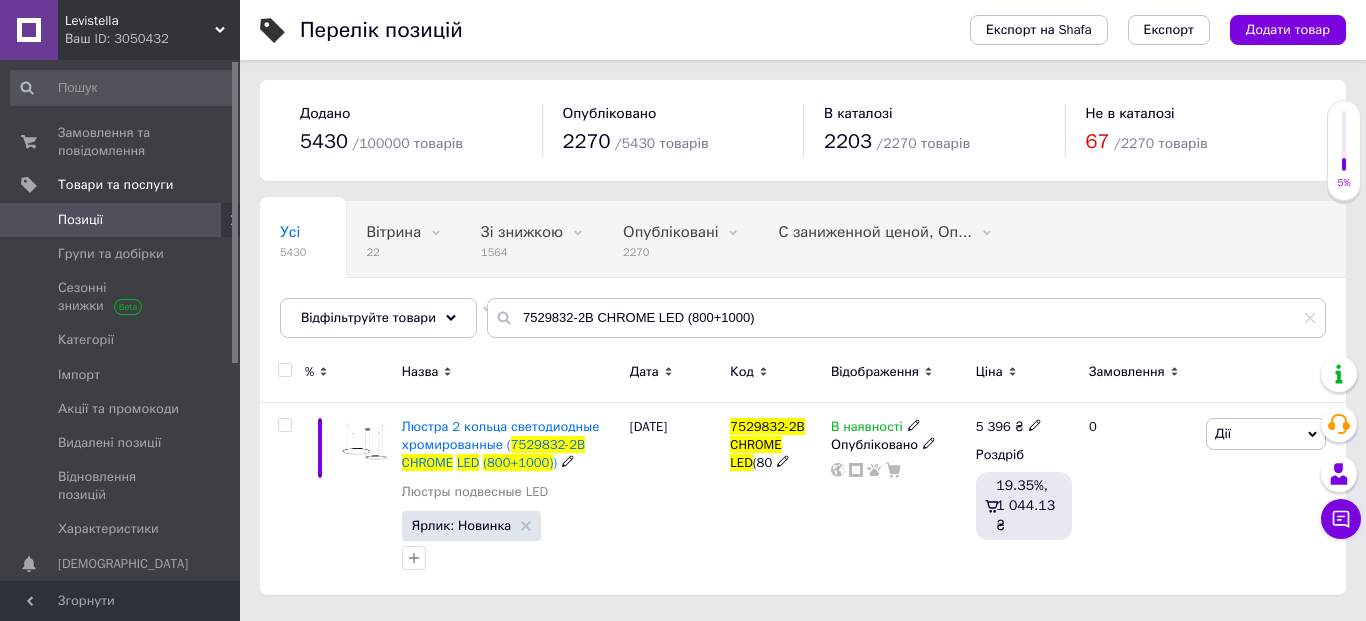 click on "Люстра 2 кольца светодиодные хромированные (" at bounding box center [501, 435] 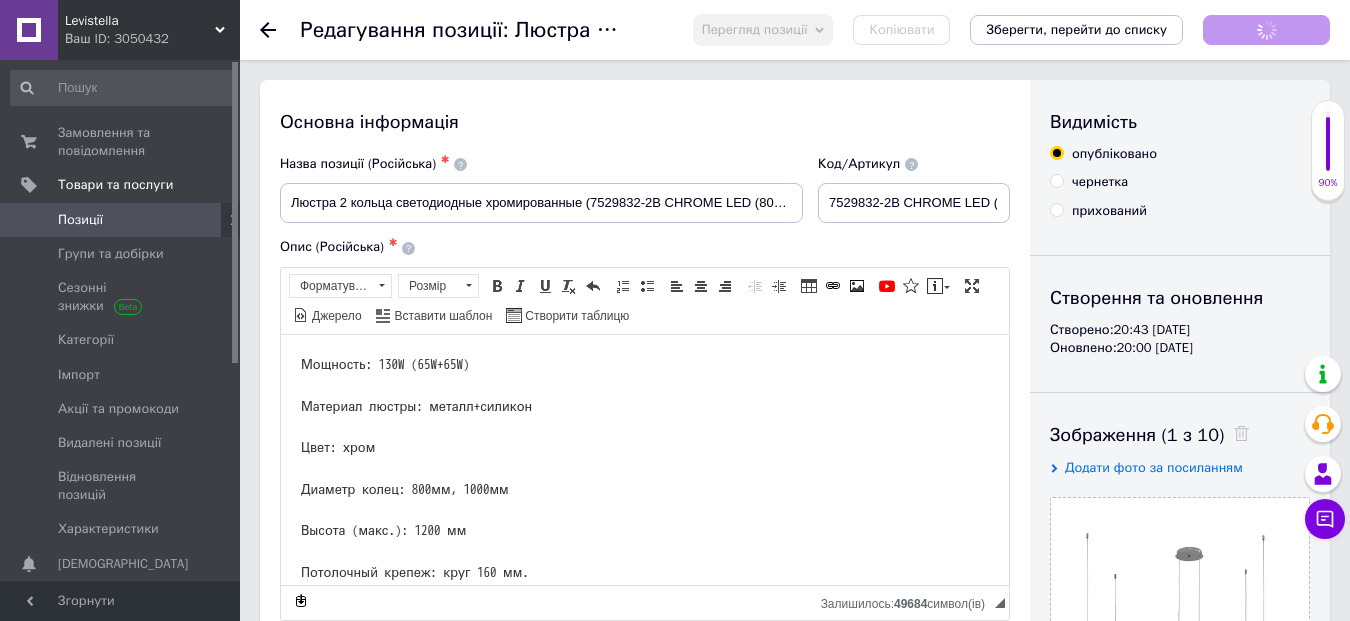 scroll, scrollTop: 0, scrollLeft: 0, axis: both 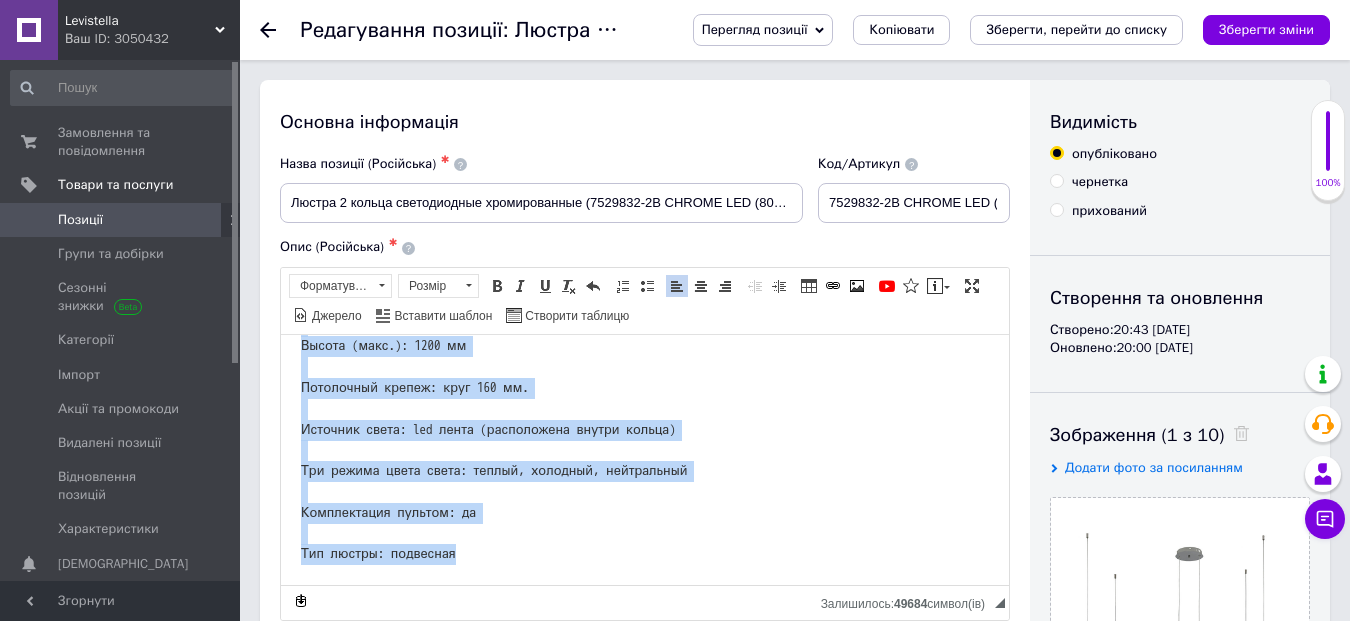 drag, startPoint x: 301, startPoint y: 362, endPoint x: 588, endPoint y: 567, distance: 352.69534 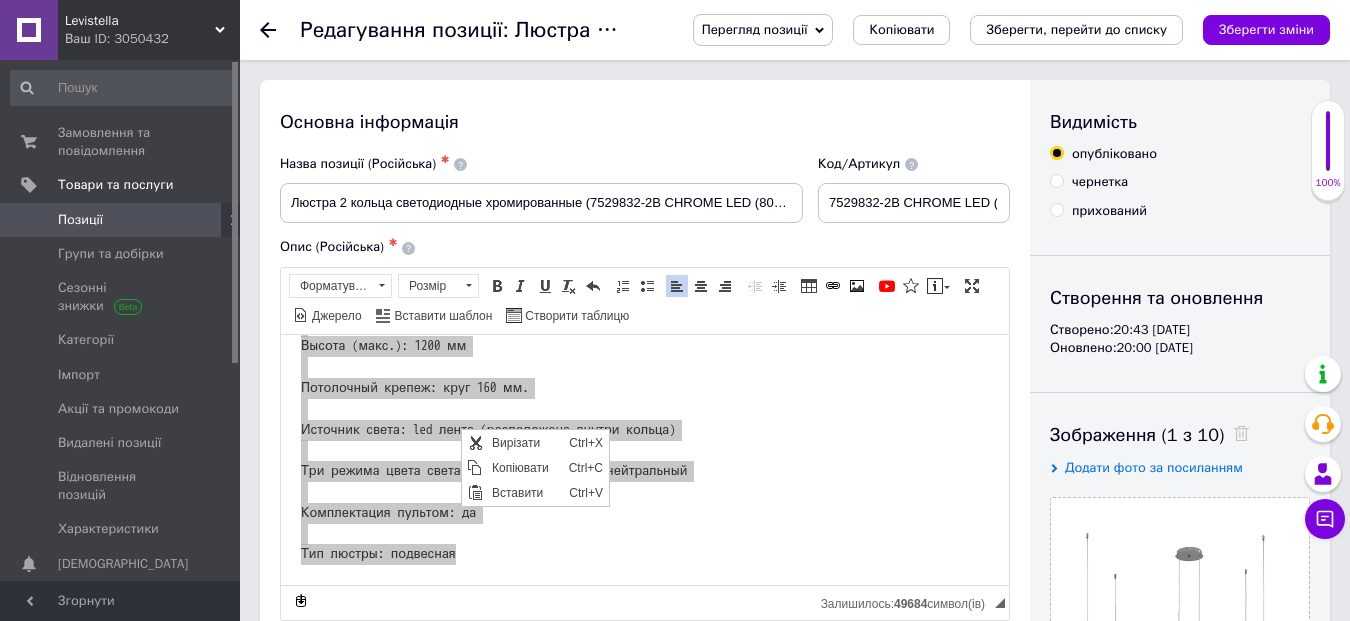 scroll, scrollTop: 0, scrollLeft: 0, axis: both 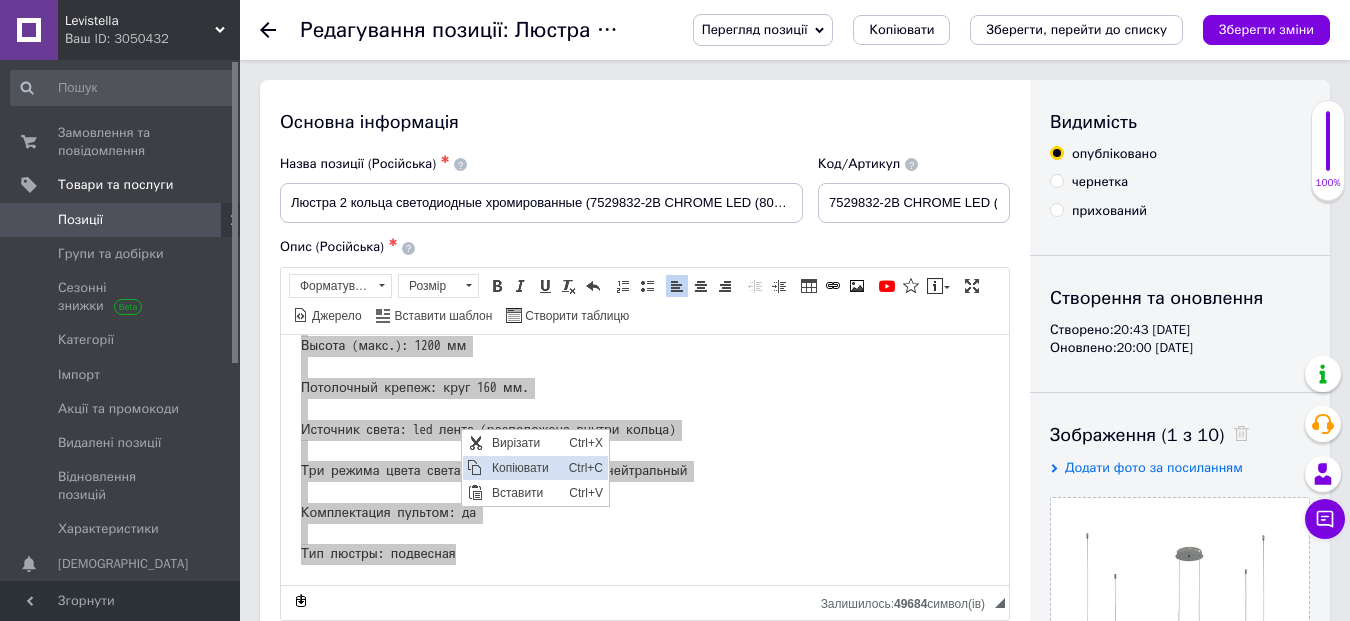 click on "Копіювати" at bounding box center [525, 467] 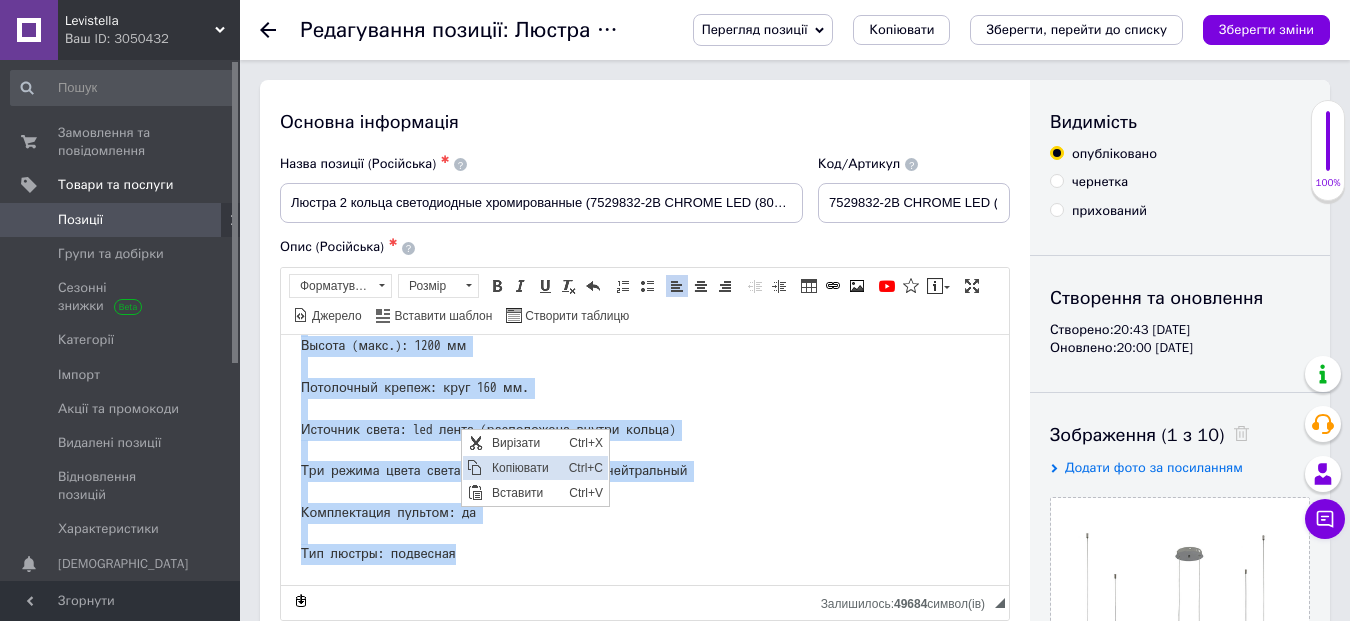 copy on "Мощность: 130W (65W+65W)
Материал люстры: металл+силикон
Цвет: хром
Диаметр колец: 800мм, 1000мм
Высота (макс.): 1200 мм
Потолочный крепеж: круг 160 мм.
Источник света: led лента (расположена внутри кольца)
Три режима цвета света: теплый, холодный, нейтральный
Комплектация пультом: да
Тип люстры: подвесная" 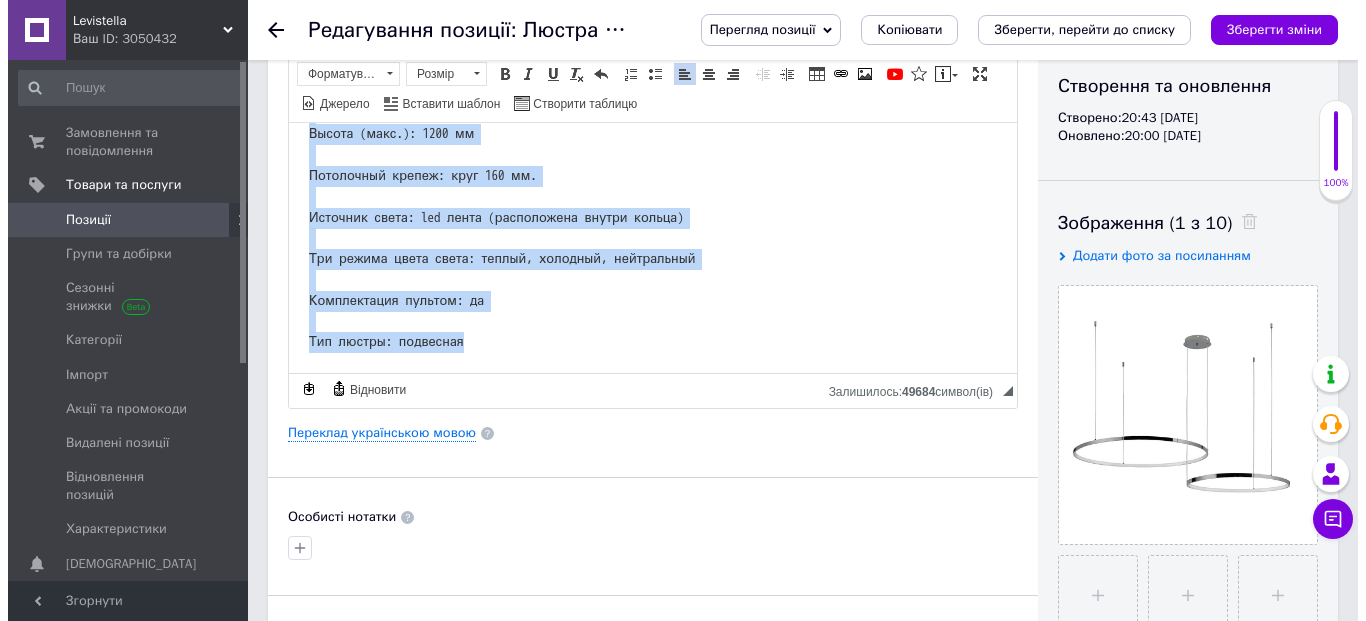 scroll, scrollTop: 400, scrollLeft: 0, axis: vertical 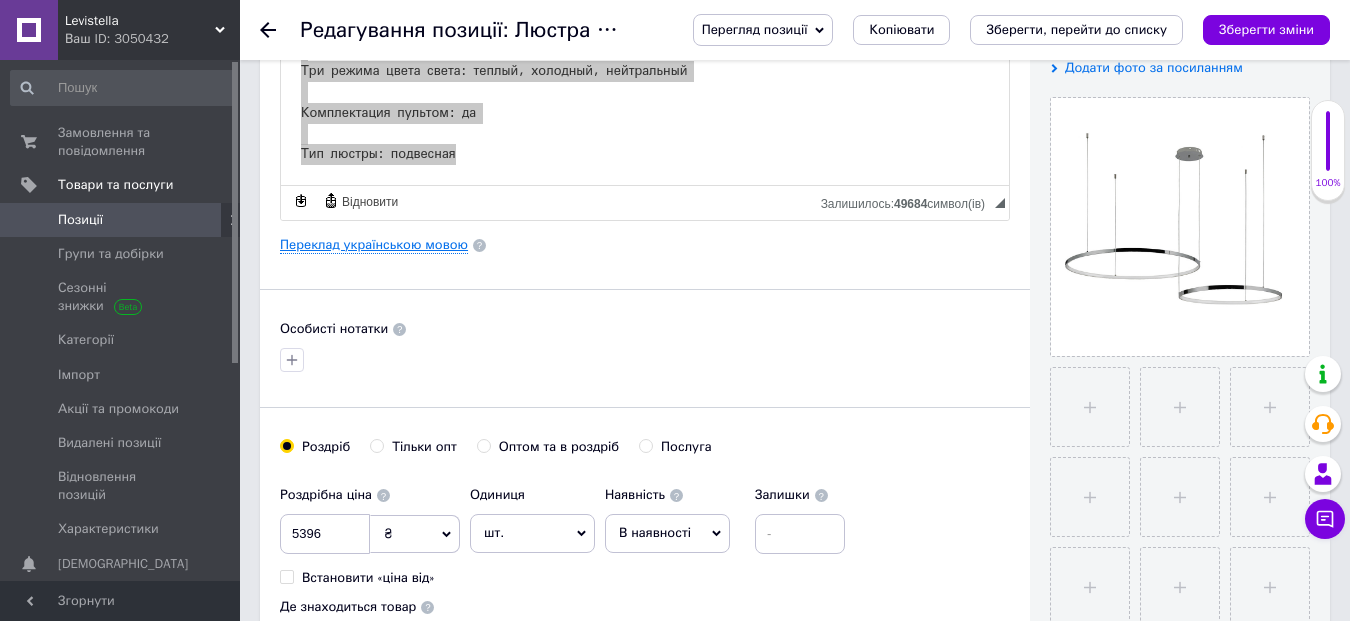click on "Переклад українською мовою" at bounding box center (374, 245) 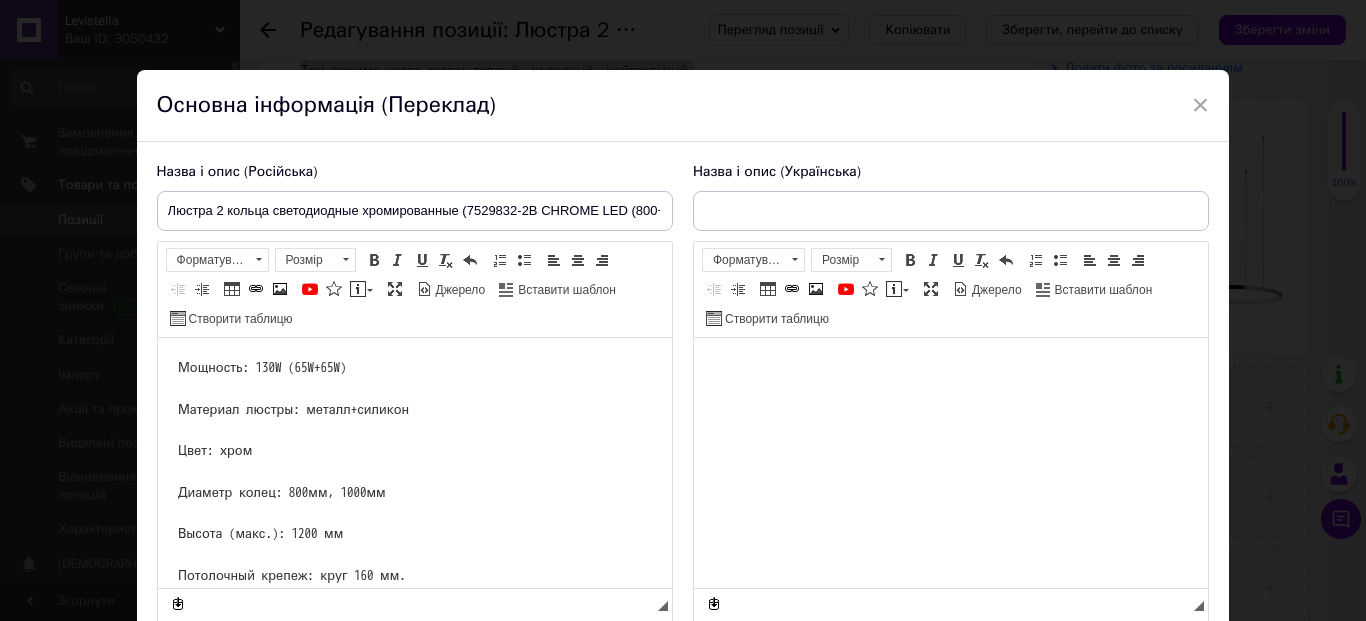 scroll, scrollTop: 0, scrollLeft: 0, axis: both 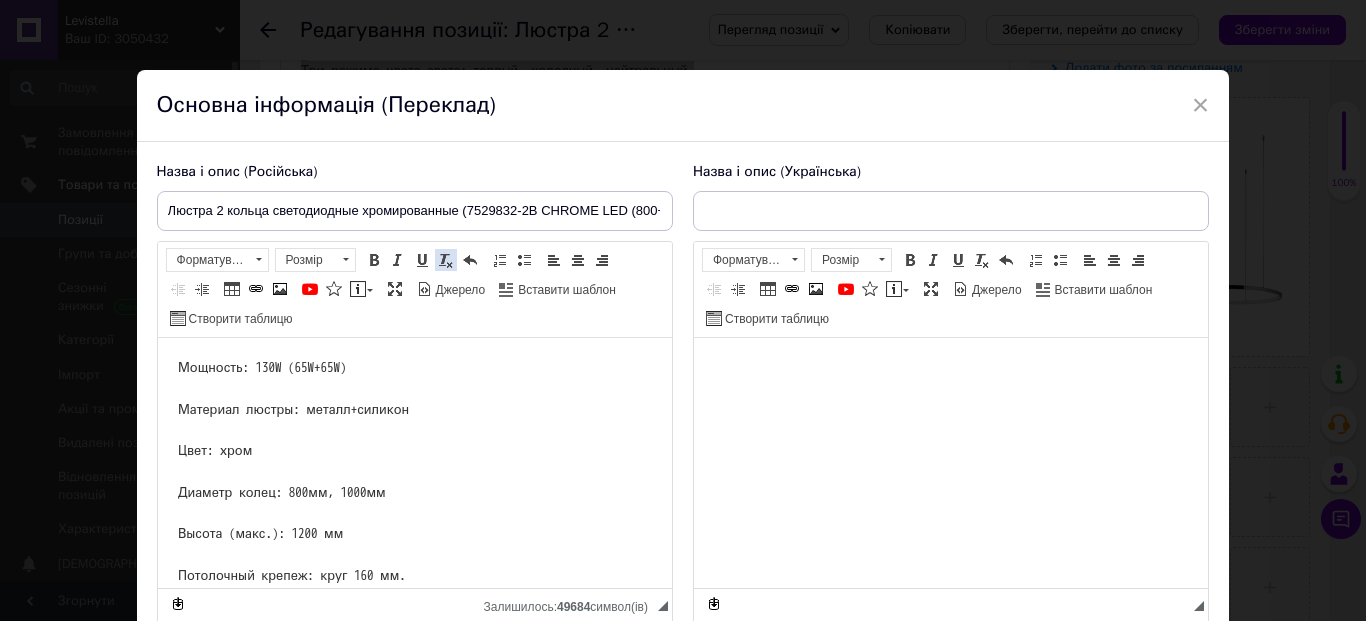 type on "Люстра 2 кільця світлодіодні хромовані (7529832-2B CHROME LED (800+1000))" 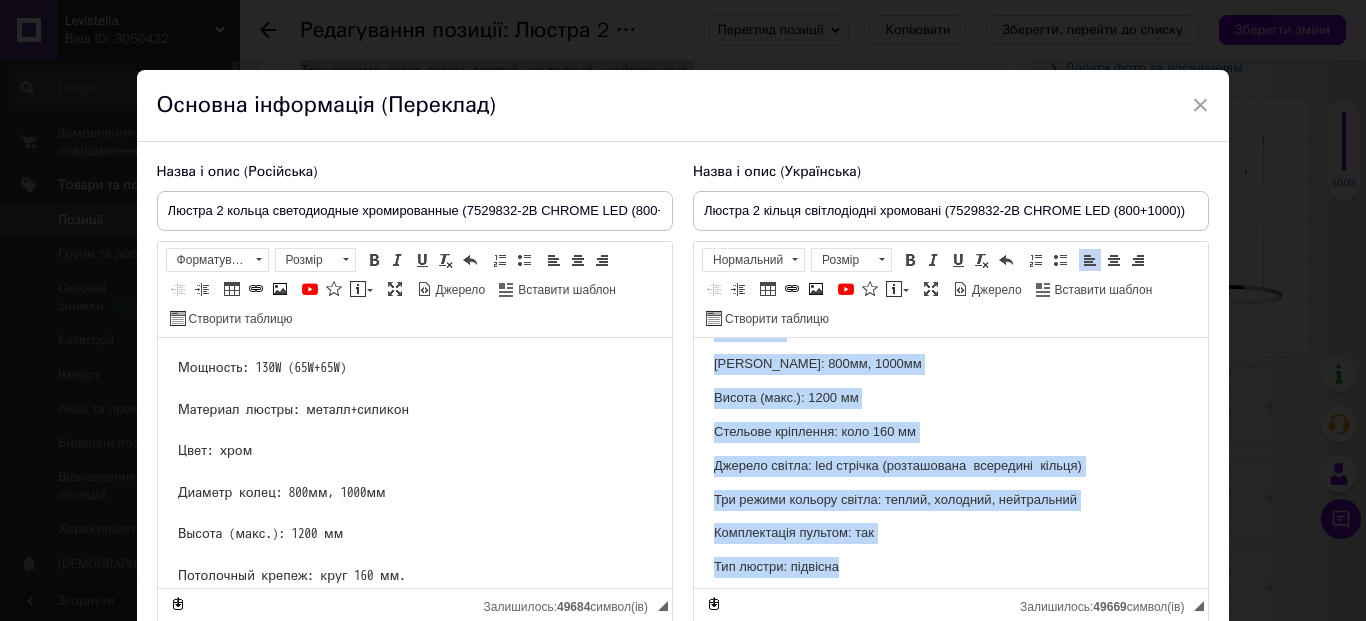 scroll, scrollTop: 115, scrollLeft: 0, axis: vertical 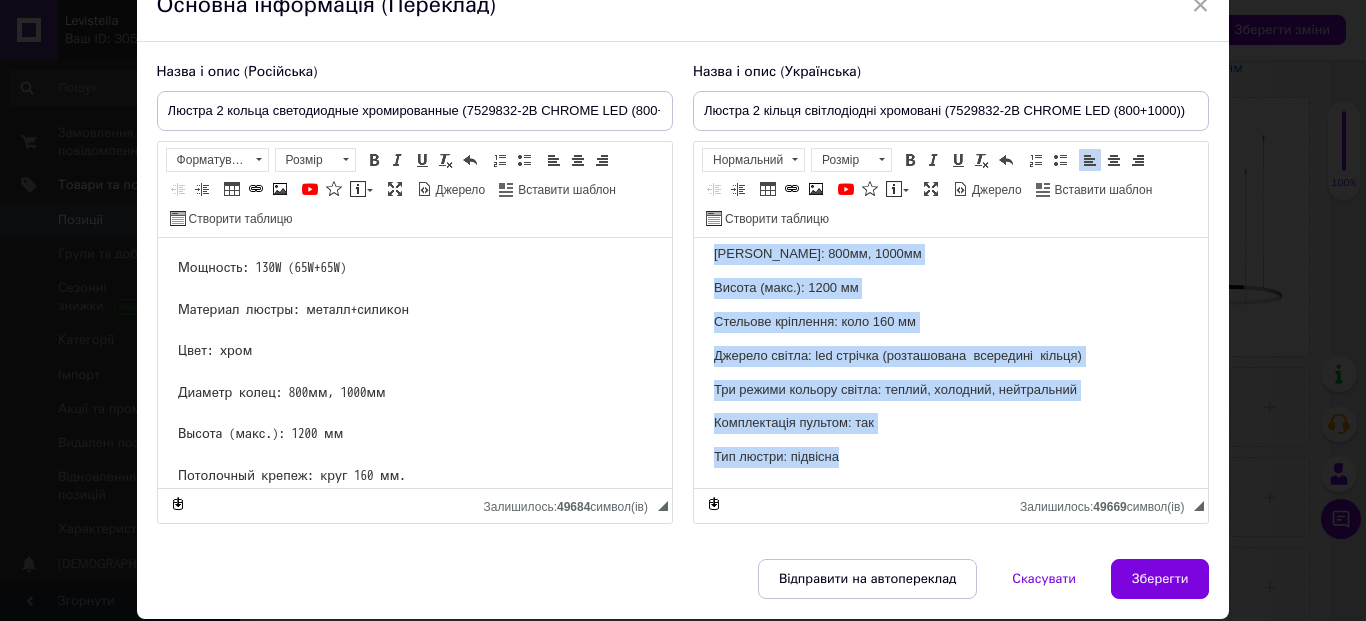 drag, startPoint x: 716, startPoint y: 260, endPoint x: 994, endPoint y: 558, distance: 407.53894 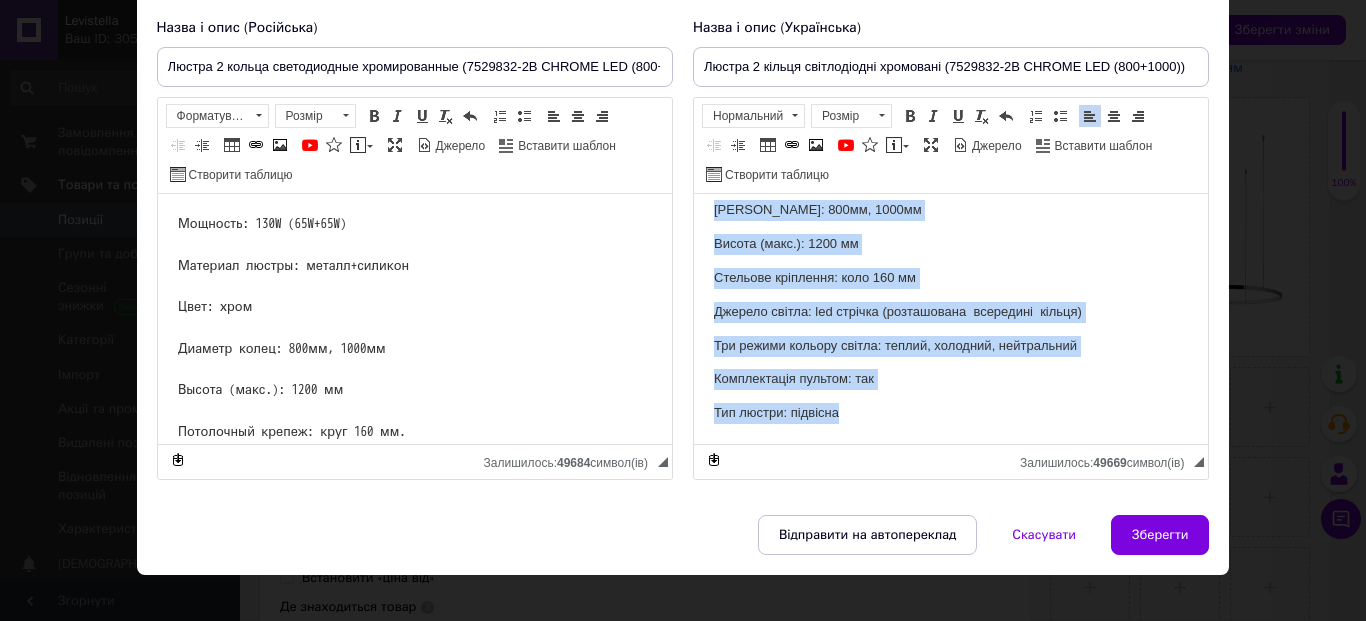 scroll, scrollTop: 168, scrollLeft: 0, axis: vertical 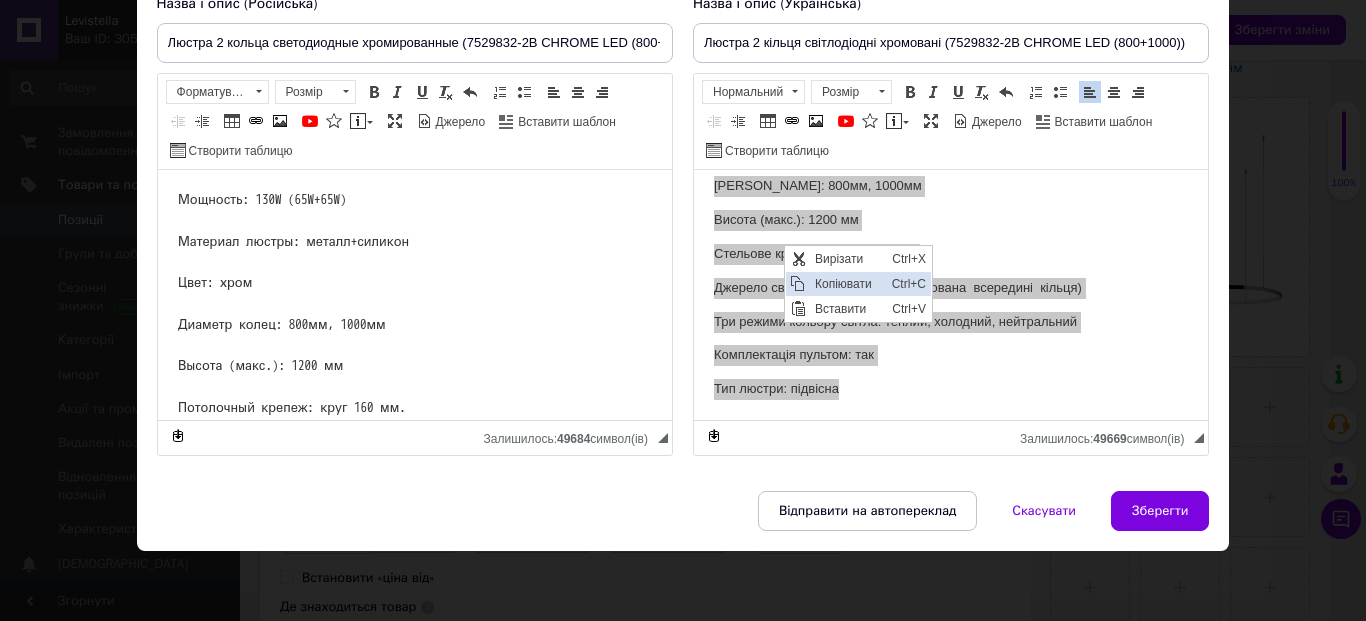 click on "Копіювати" at bounding box center (848, 284) 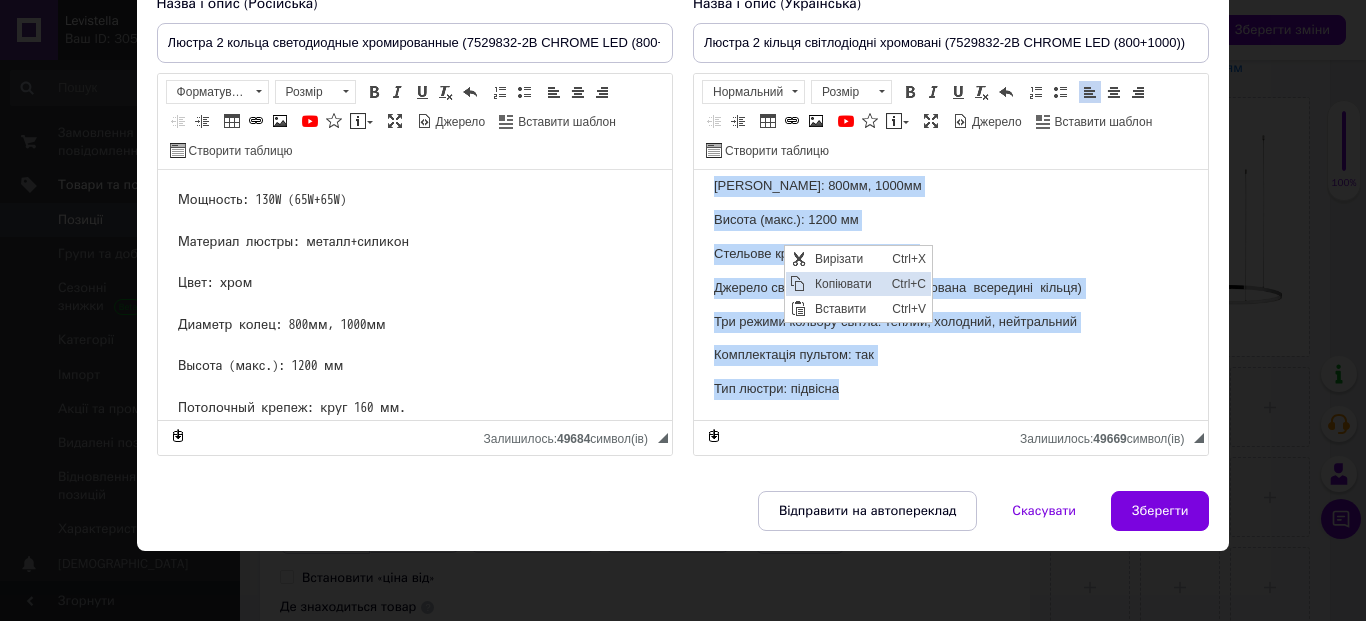 copy on "Потужність: 130W (65W+65W) Матеріал люстри: метал + [PERSON_NAME]: хром Діаметр кілець: 800мм, 1000мм Висота (макс.): 1200 мм Стельове кріплення: коло 160 мм Джерело світла: led стрічка (розташована  всередині  кільця) Три режими кольору світла: теплий, холодний, нейтральний Комплектація пультом: так Тип люстри: підвісна" 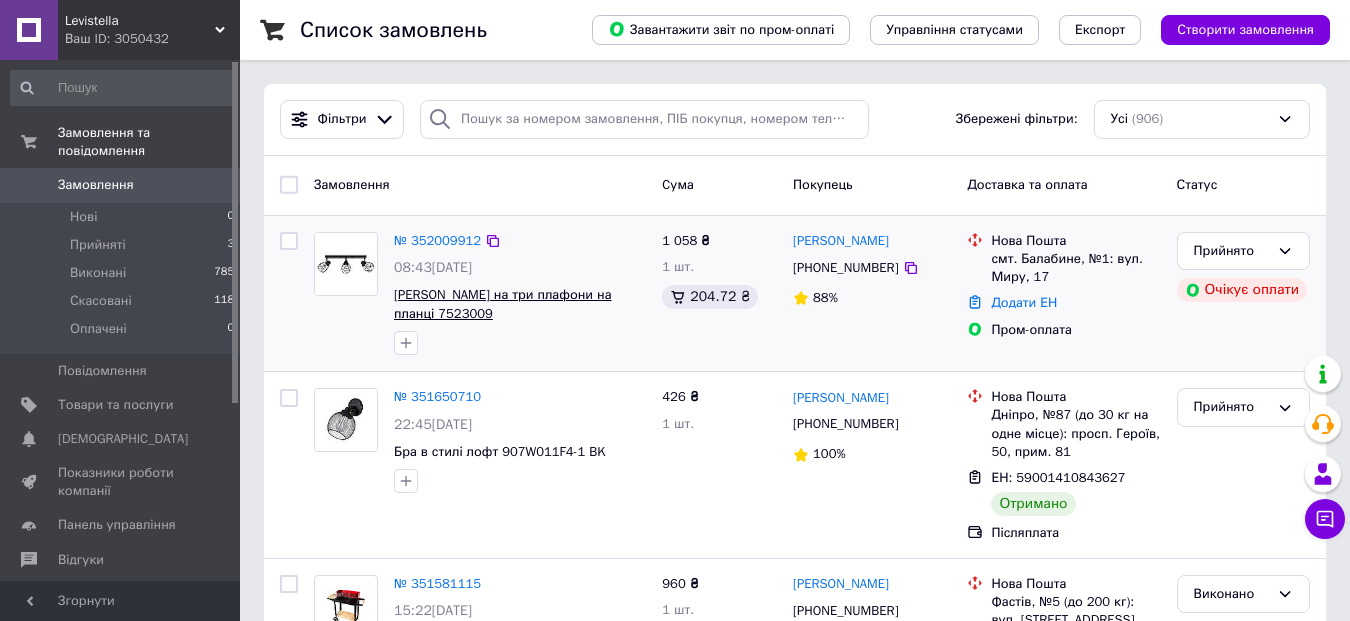 scroll, scrollTop: 0, scrollLeft: 0, axis: both 